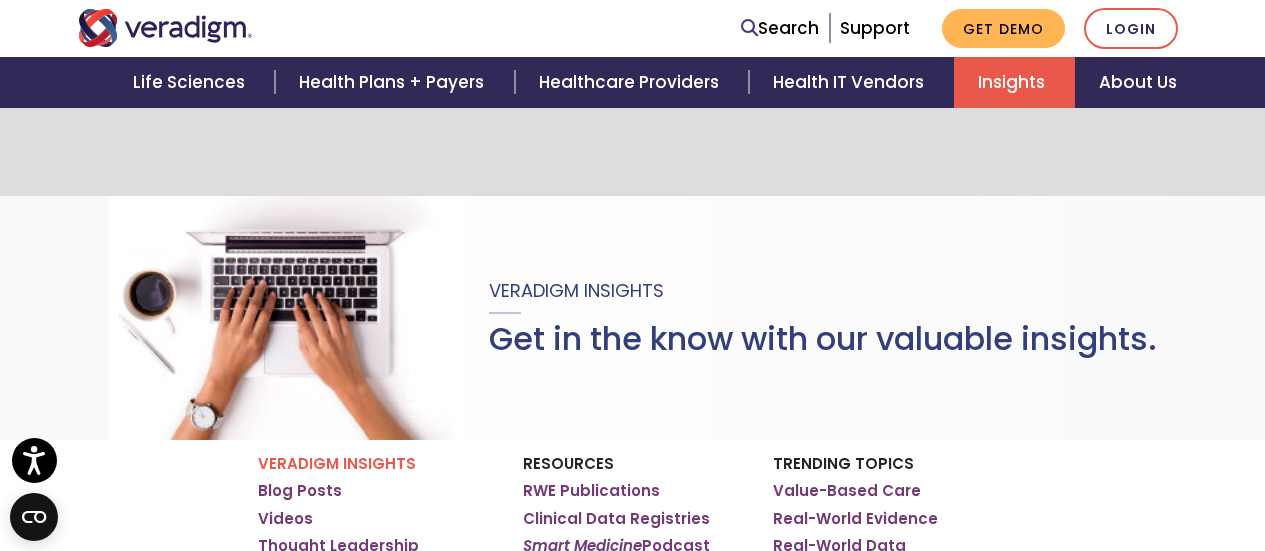 scroll, scrollTop: 200, scrollLeft: 0, axis: vertical 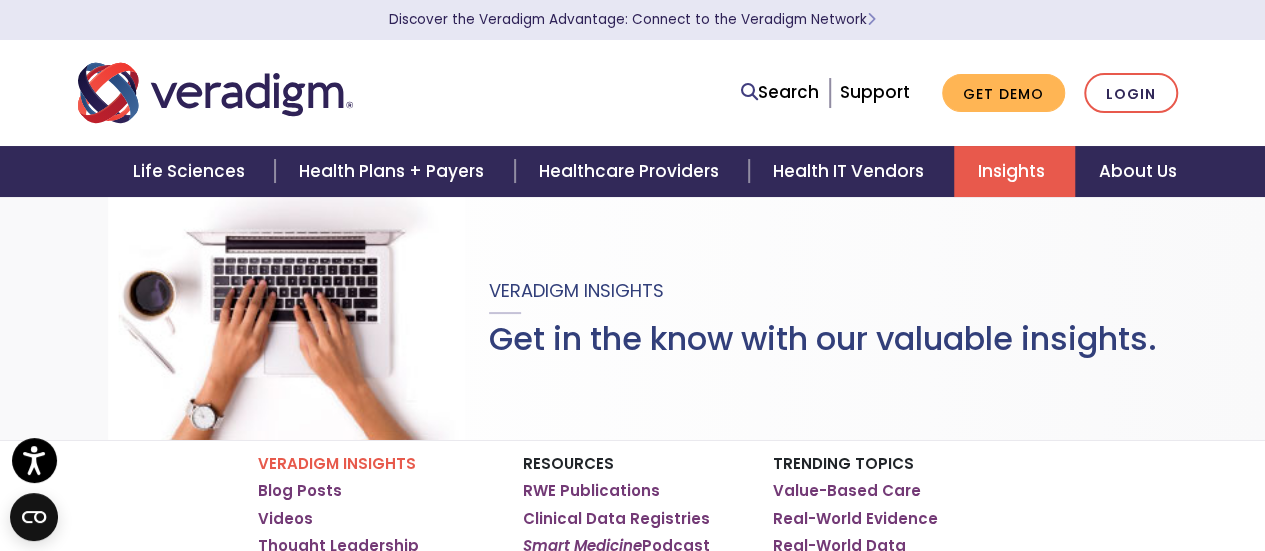 click at bounding box center [215, 93] 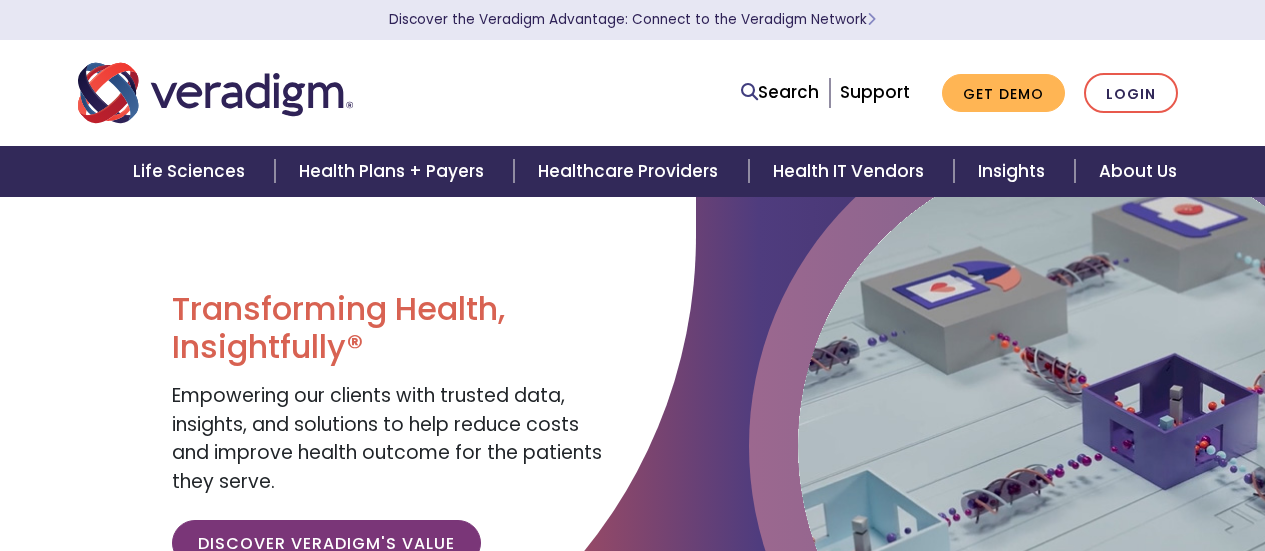 scroll, scrollTop: 0, scrollLeft: 0, axis: both 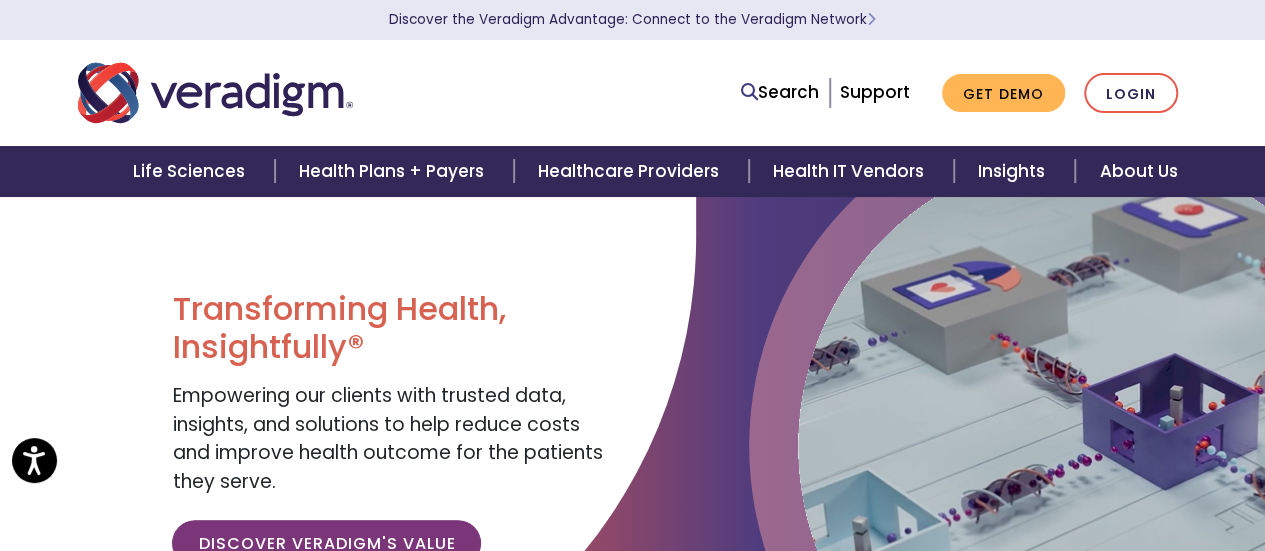 drag, startPoint x: 357, startPoint y: 91, endPoint x: 240, endPoint y: 91, distance: 117 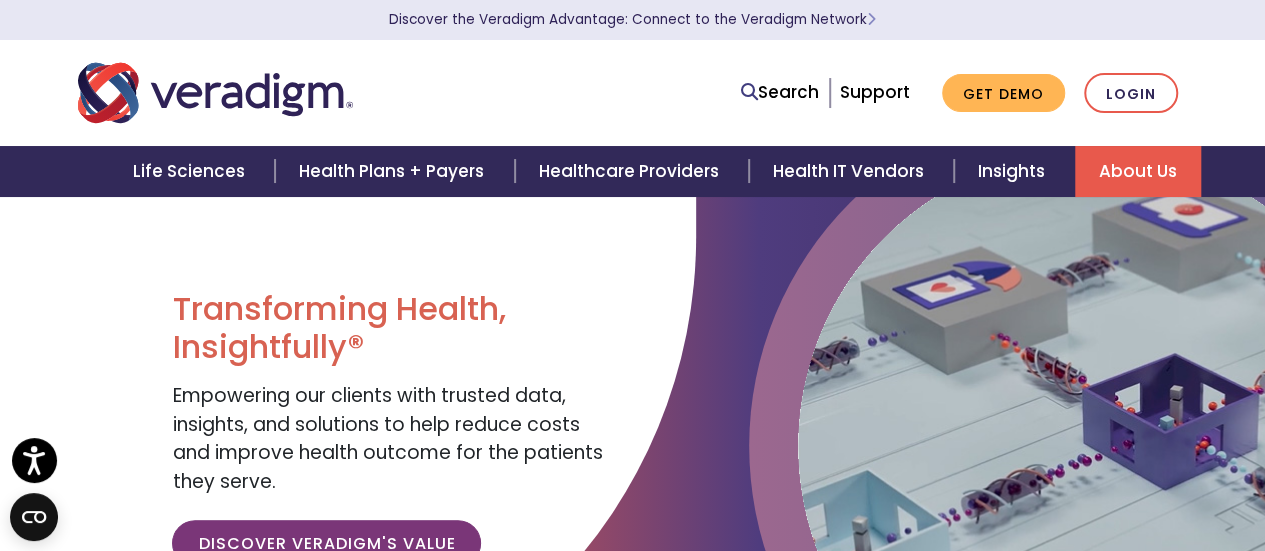 click on "About Us" at bounding box center [1138, 171] 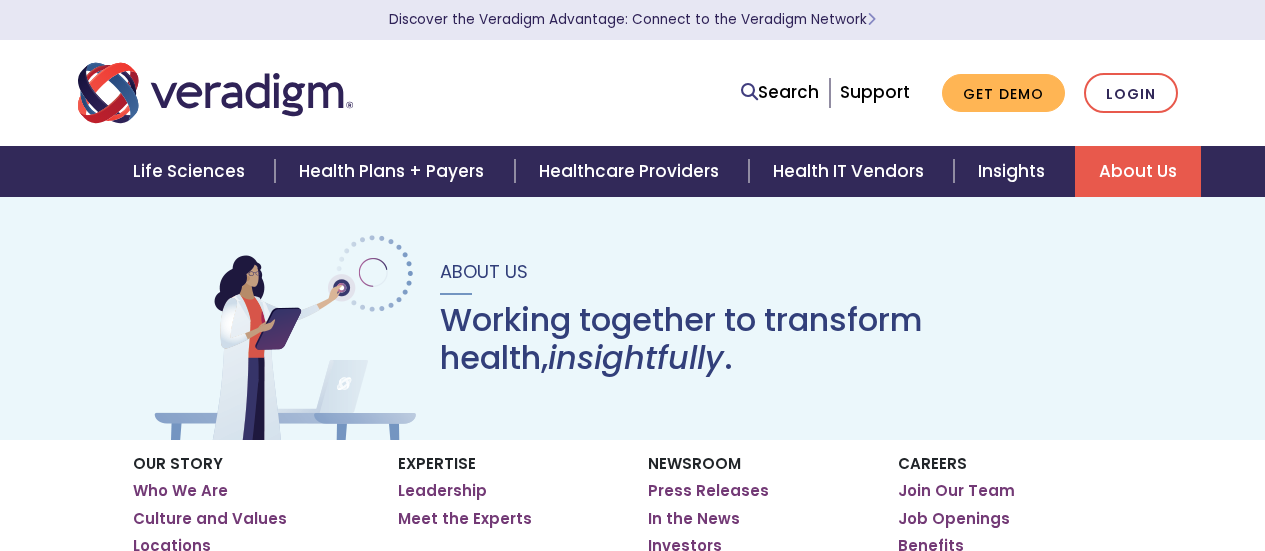 scroll, scrollTop: 0, scrollLeft: 0, axis: both 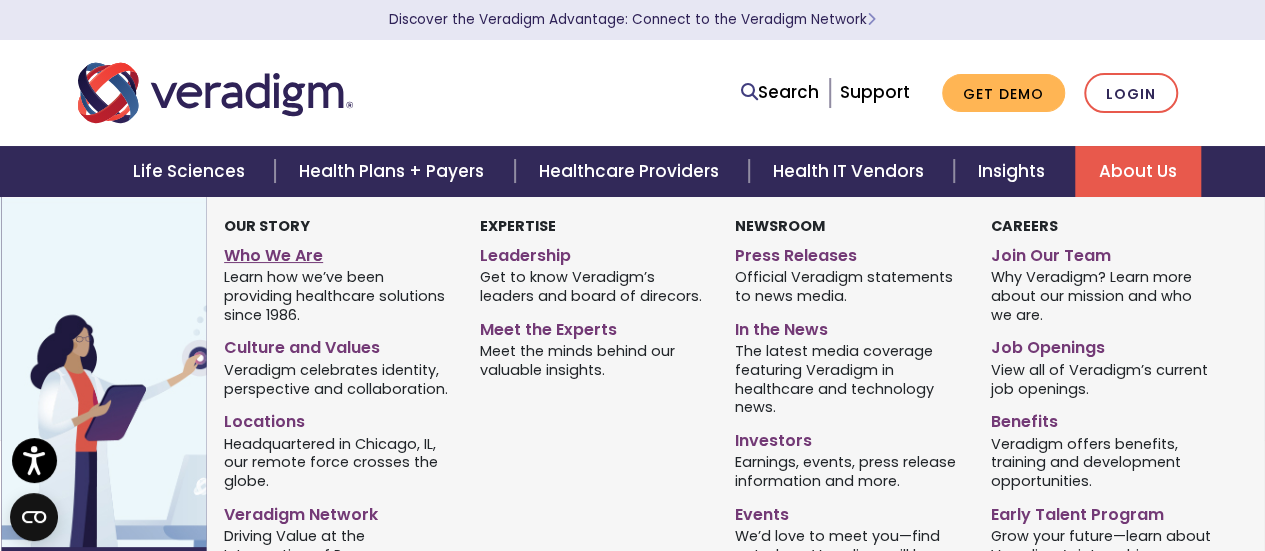click on "Who We Are" at bounding box center [337, 252] 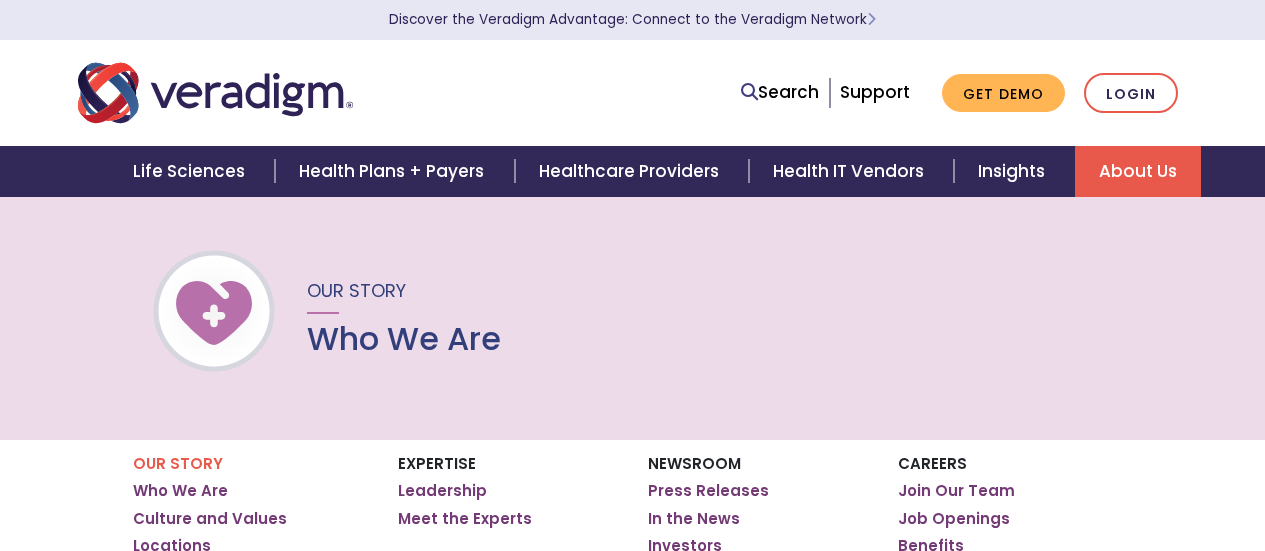 scroll, scrollTop: 0, scrollLeft: 0, axis: both 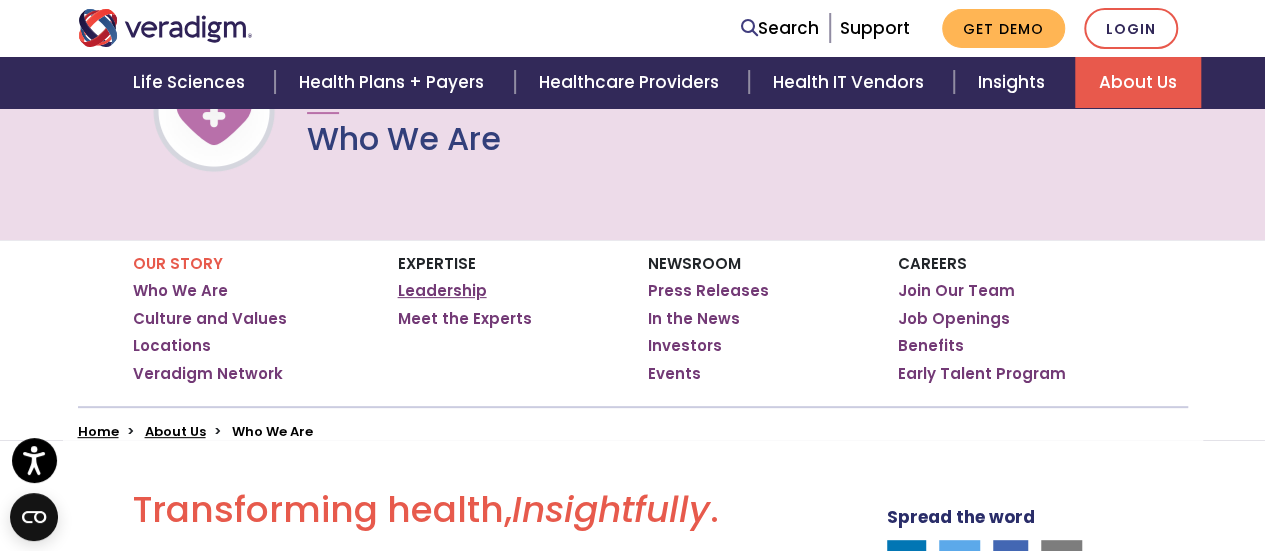 click on "Leadership" at bounding box center [442, 291] 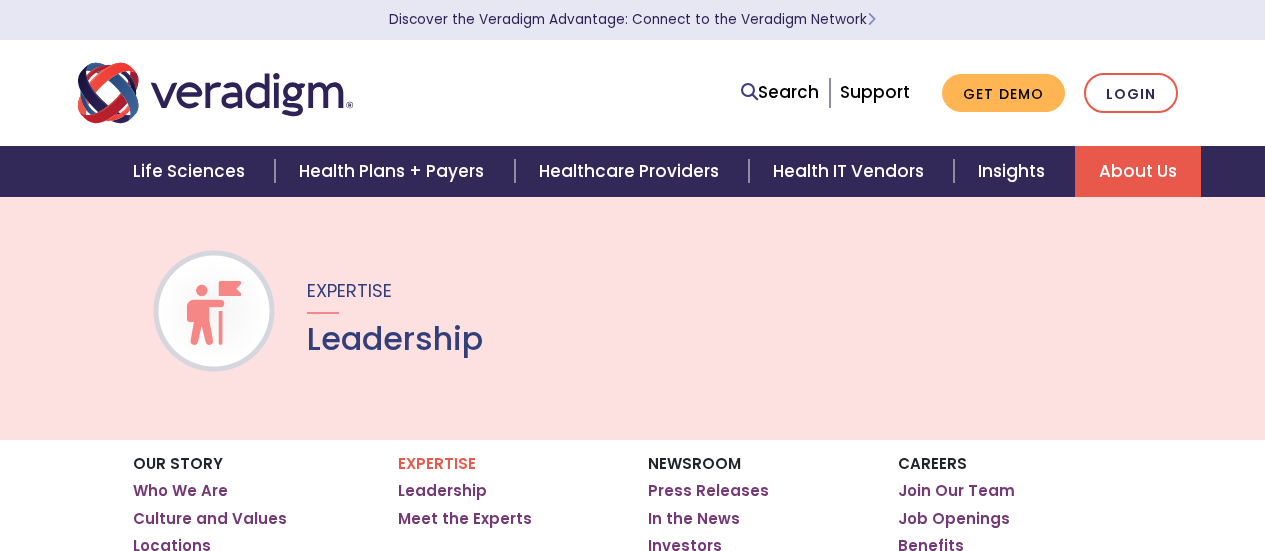 scroll, scrollTop: 0, scrollLeft: 0, axis: both 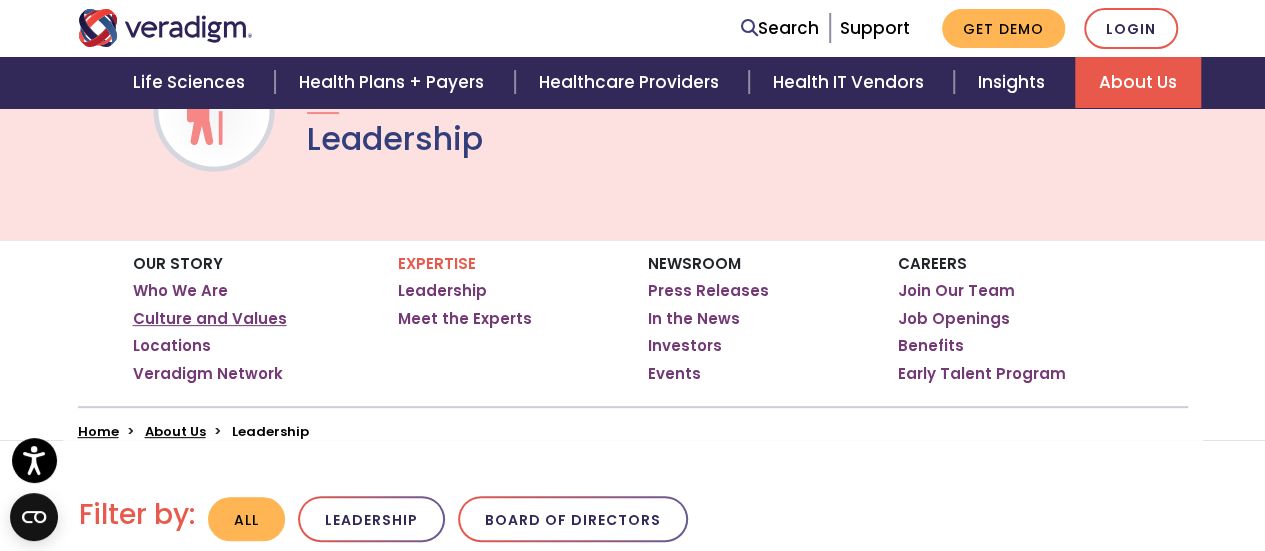 click on "Culture and Values" at bounding box center [210, 319] 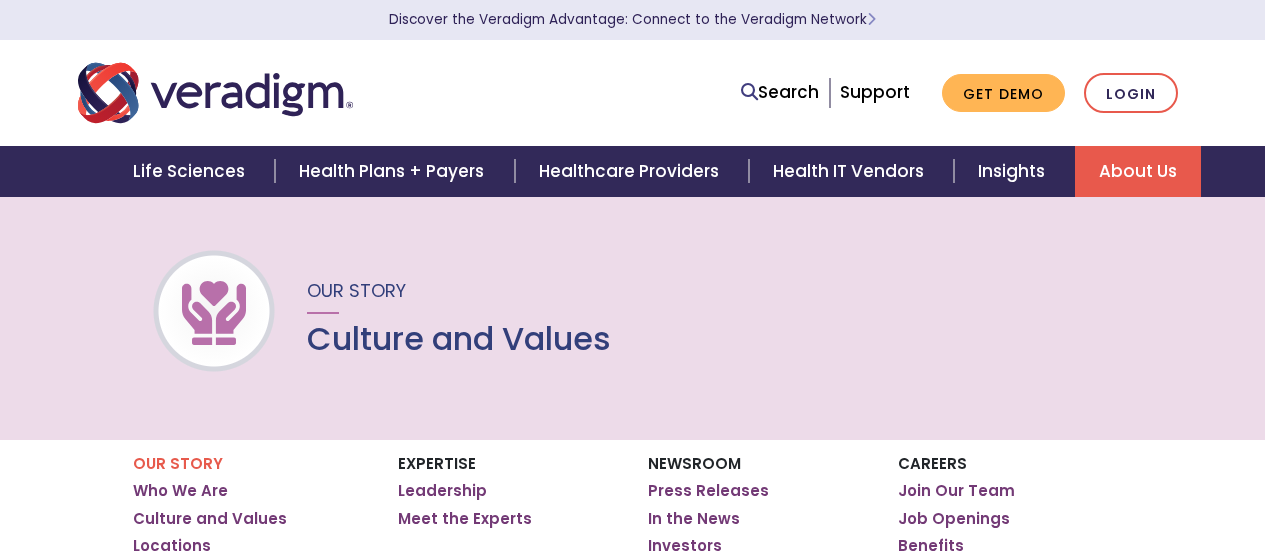 scroll, scrollTop: 0, scrollLeft: 0, axis: both 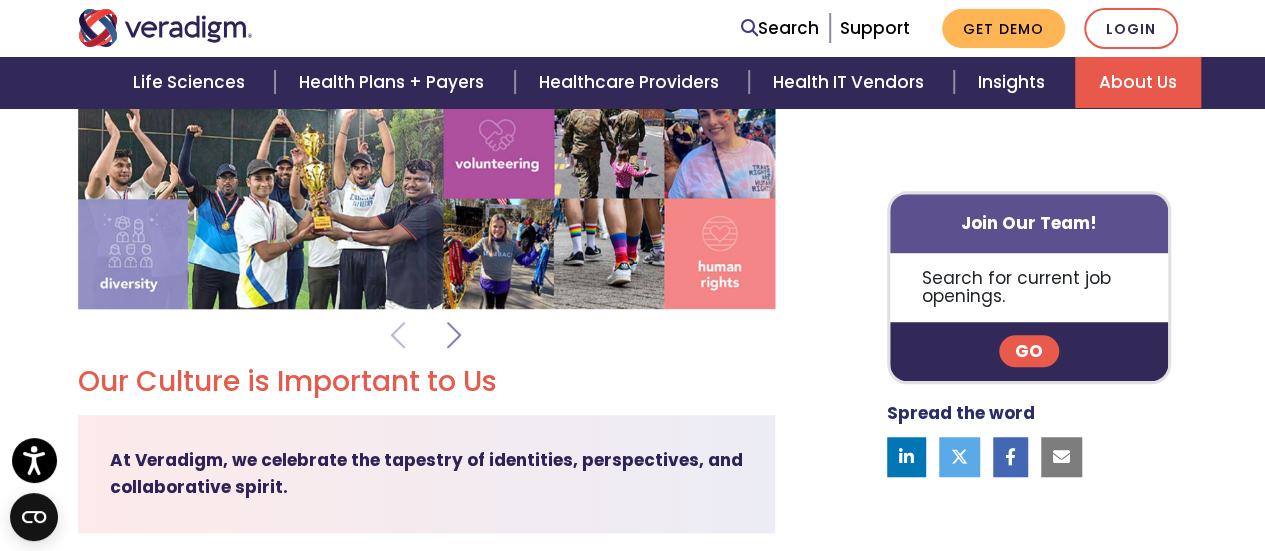 click at bounding box center [454, 335] 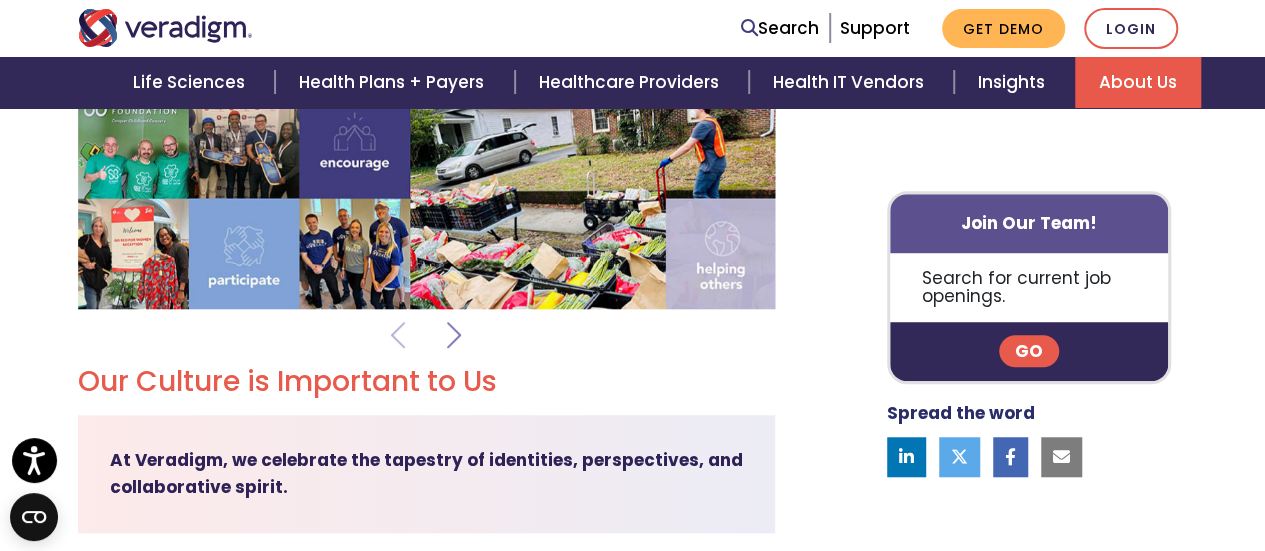 click at bounding box center (454, 335) 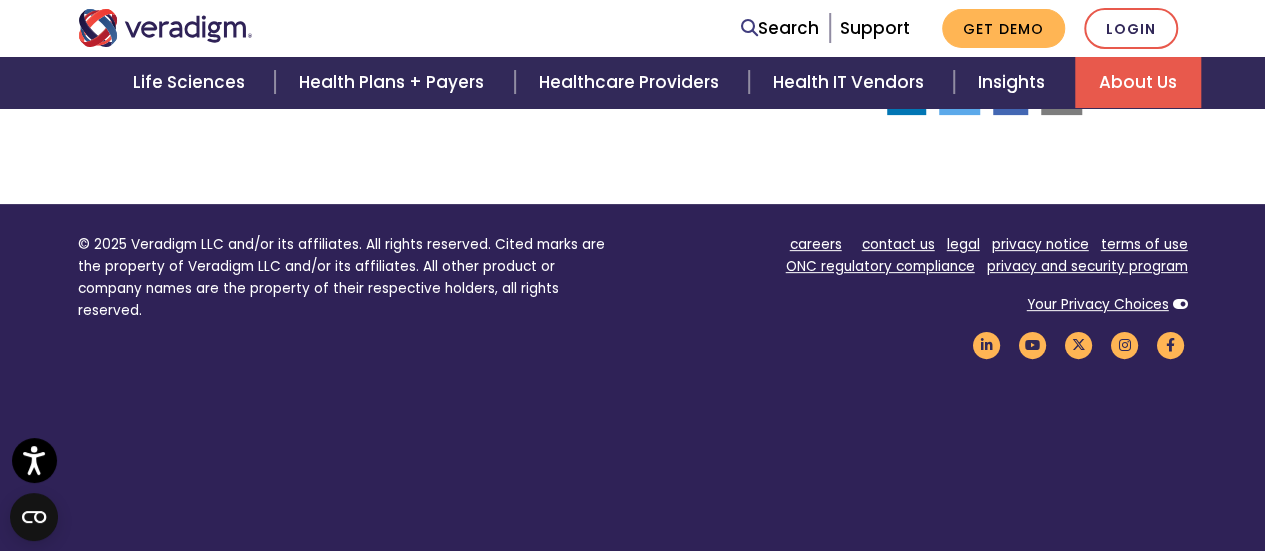 scroll, scrollTop: 4100, scrollLeft: 0, axis: vertical 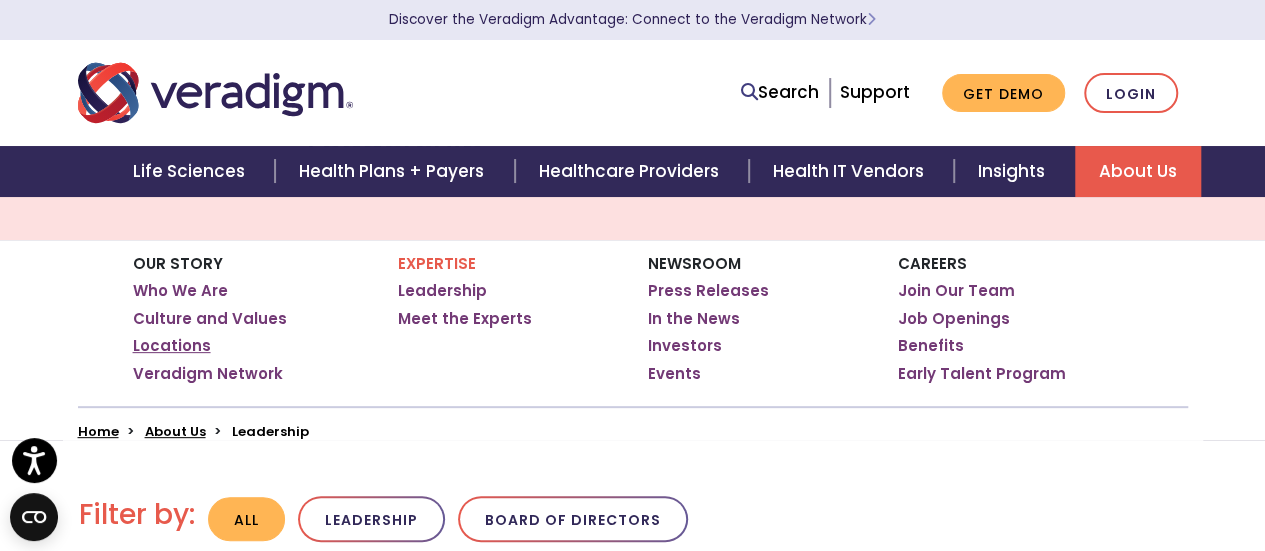 click on "Locations" at bounding box center (172, 346) 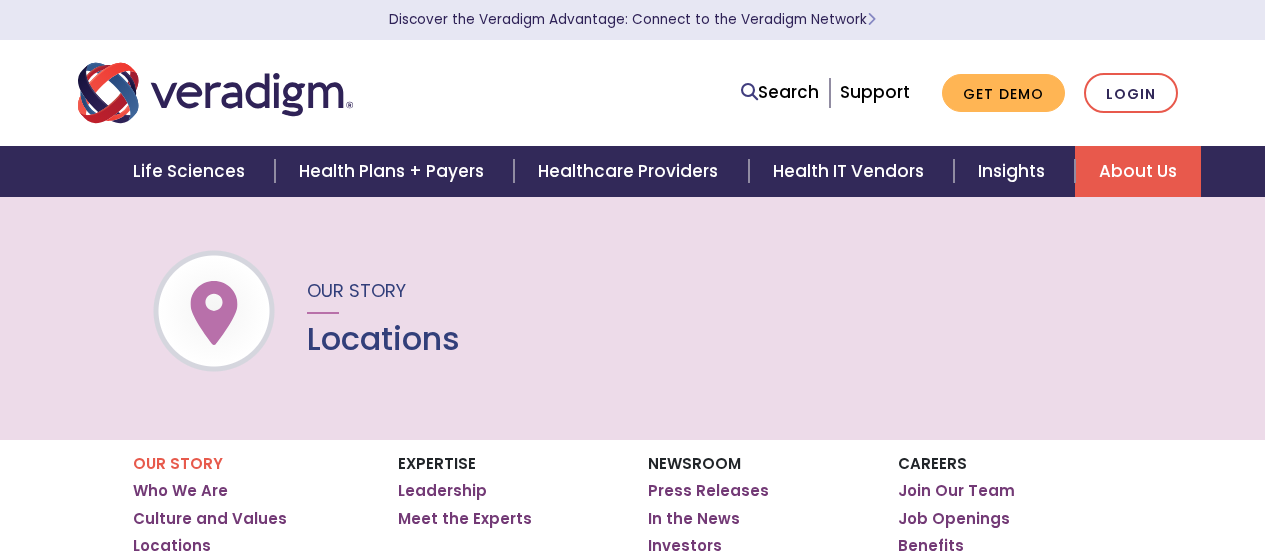 scroll, scrollTop: 0, scrollLeft: 0, axis: both 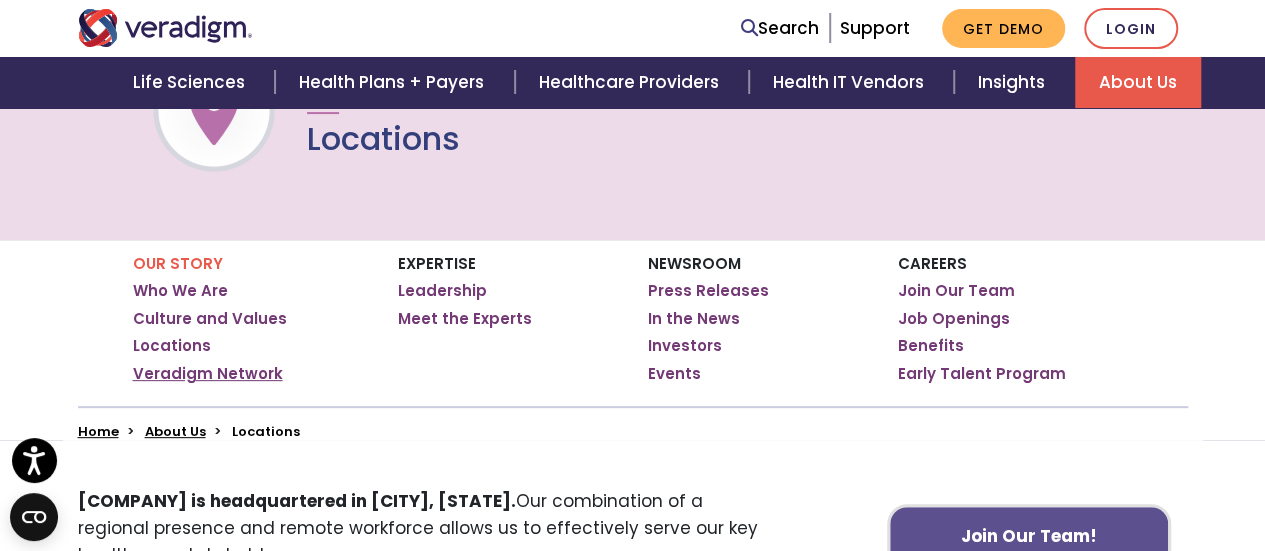 click on "Veradigm Network" at bounding box center [208, 374] 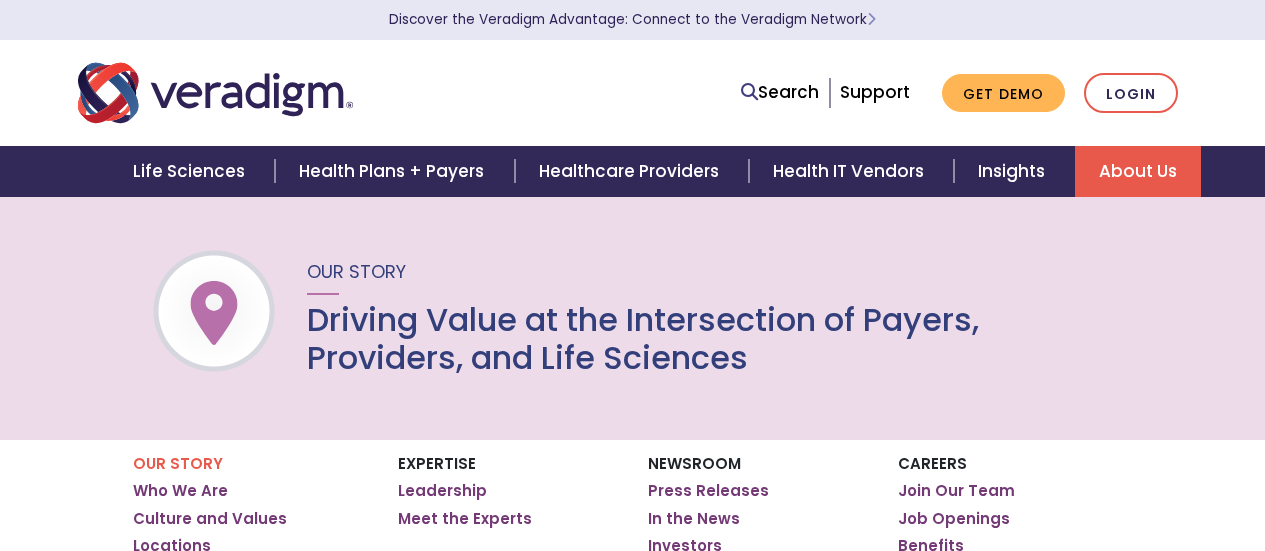 scroll, scrollTop: 0, scrollLeft: 0, axis: both 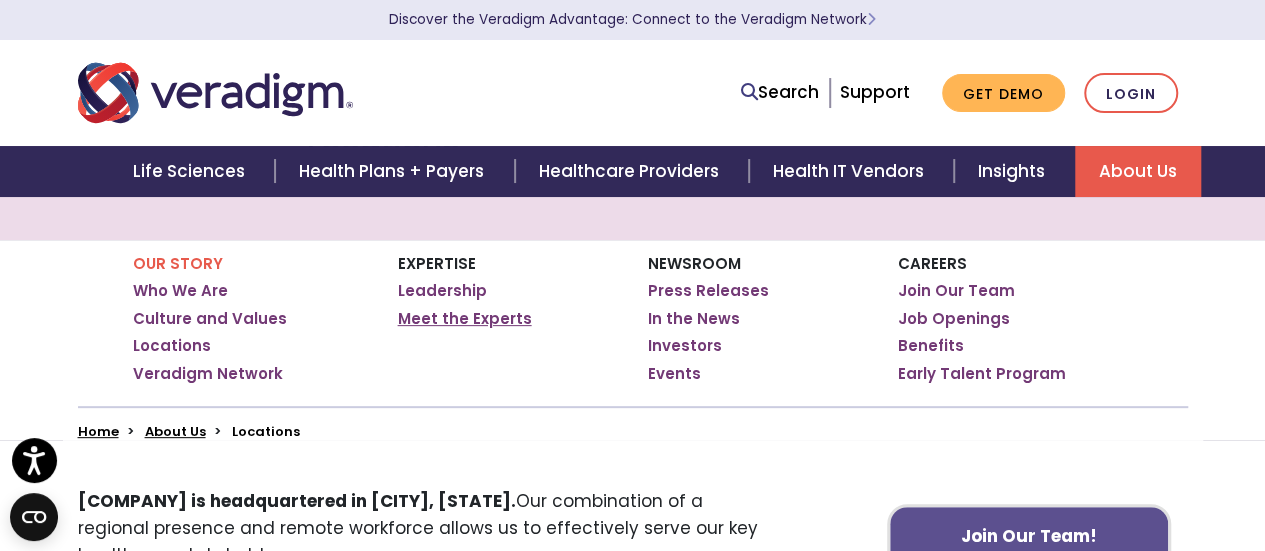click on "Meet the Experts" at bounding box center [465, 319] 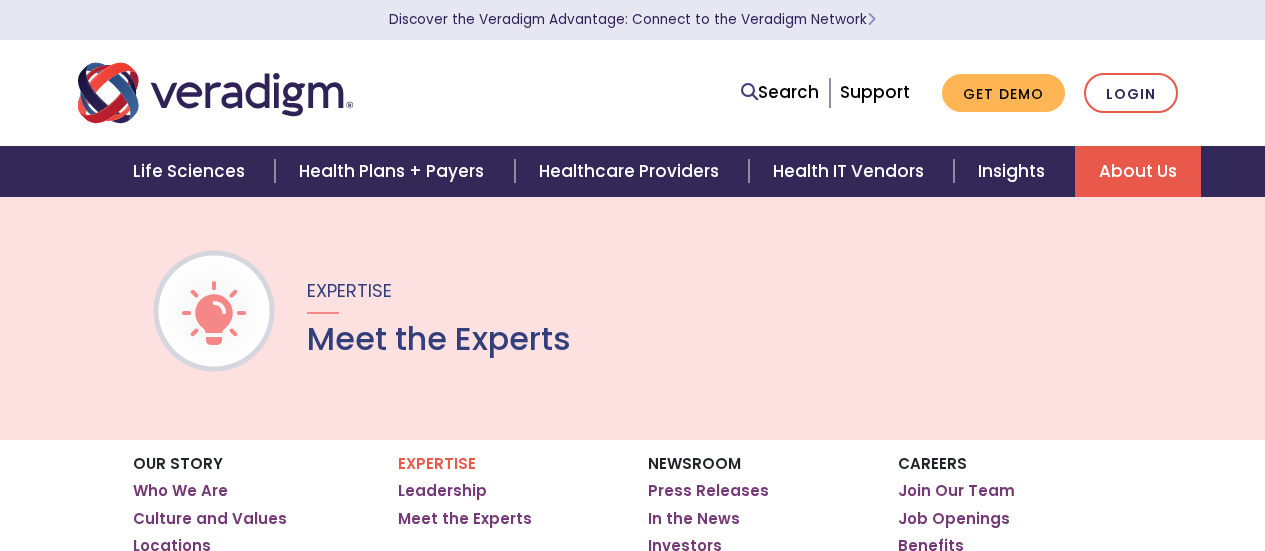 scroll, scrollTop: 0, scrollLeft: 0, axis: both 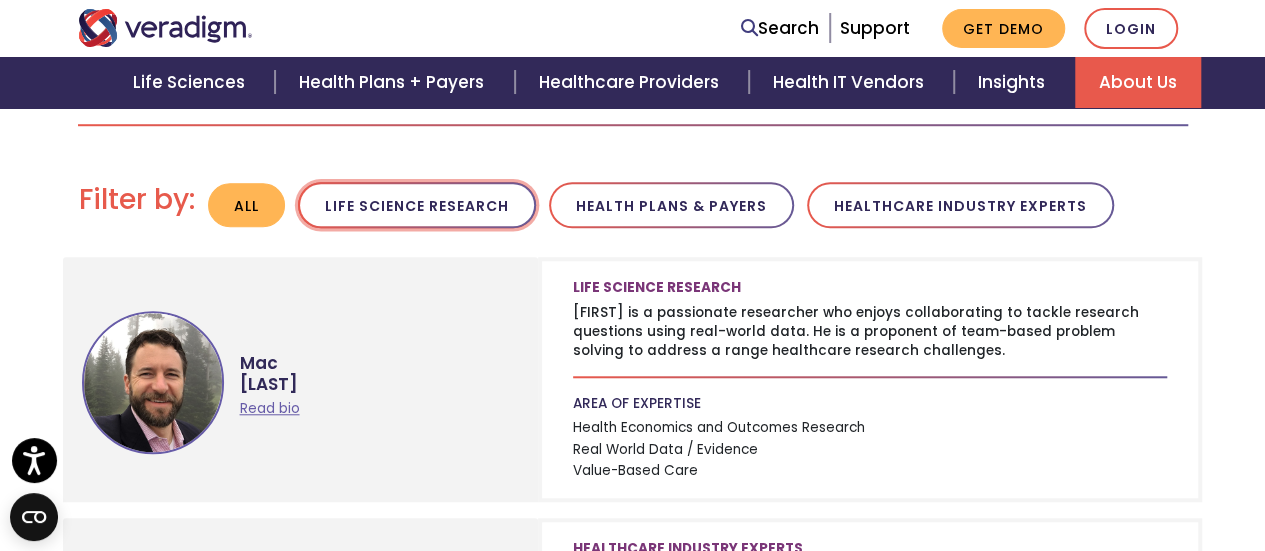click on "Life Science Research" at bounding box center (417, 205) 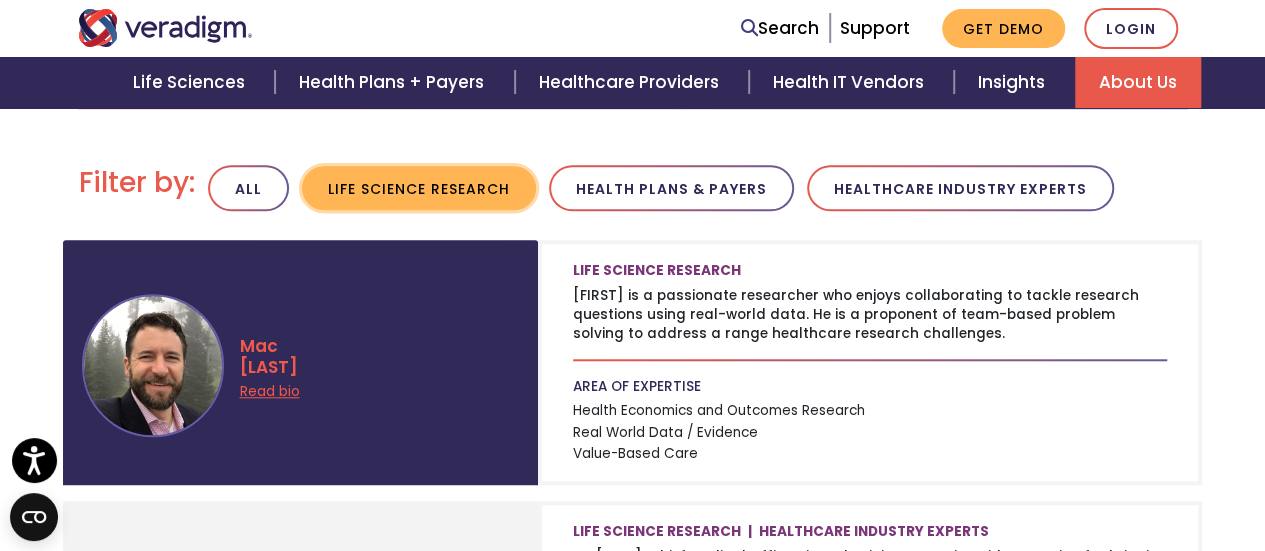 scroll, scrollTop: 700, scrollLeft: 0, axis: vertical 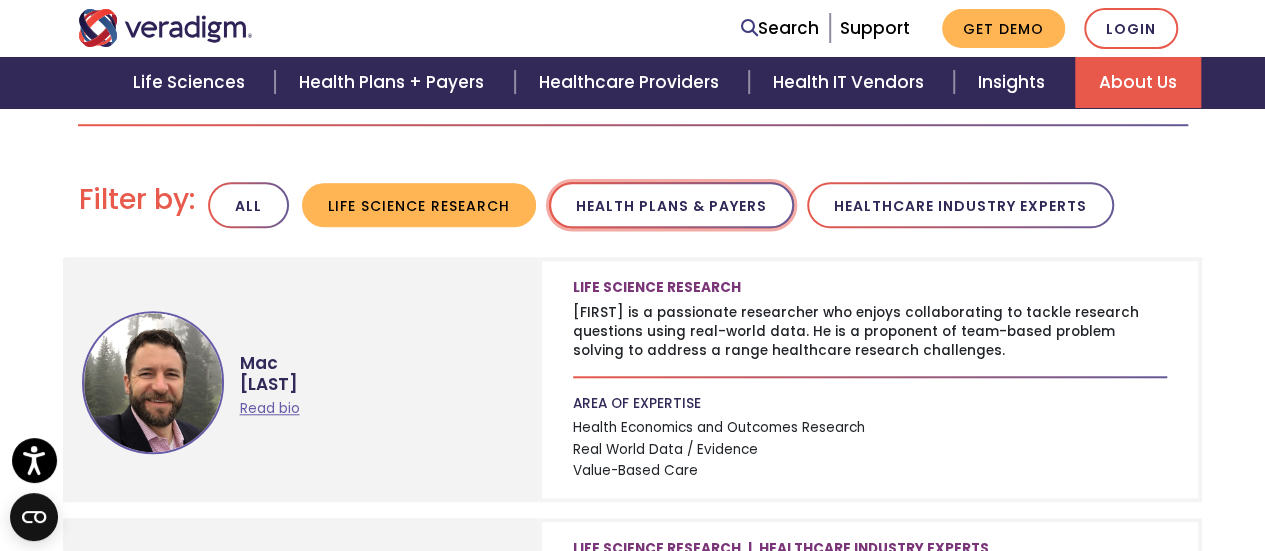 click on "Health Plans & Payers" at bounding box center (671, 205) 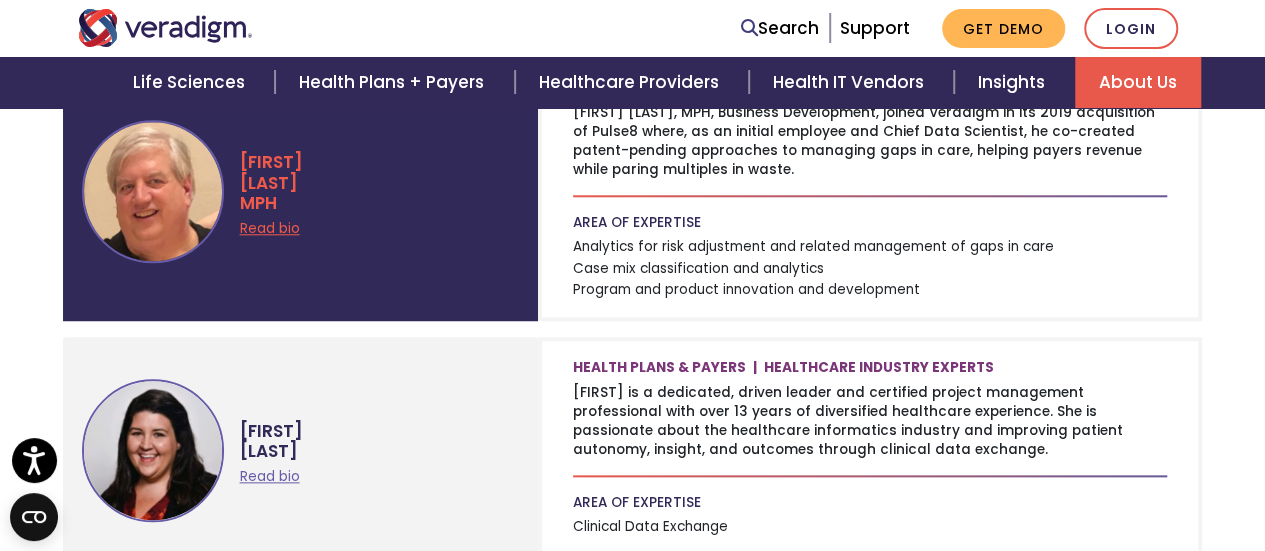 scroll, scrollTop: 600, scrollLeft: 0, axis: vertical 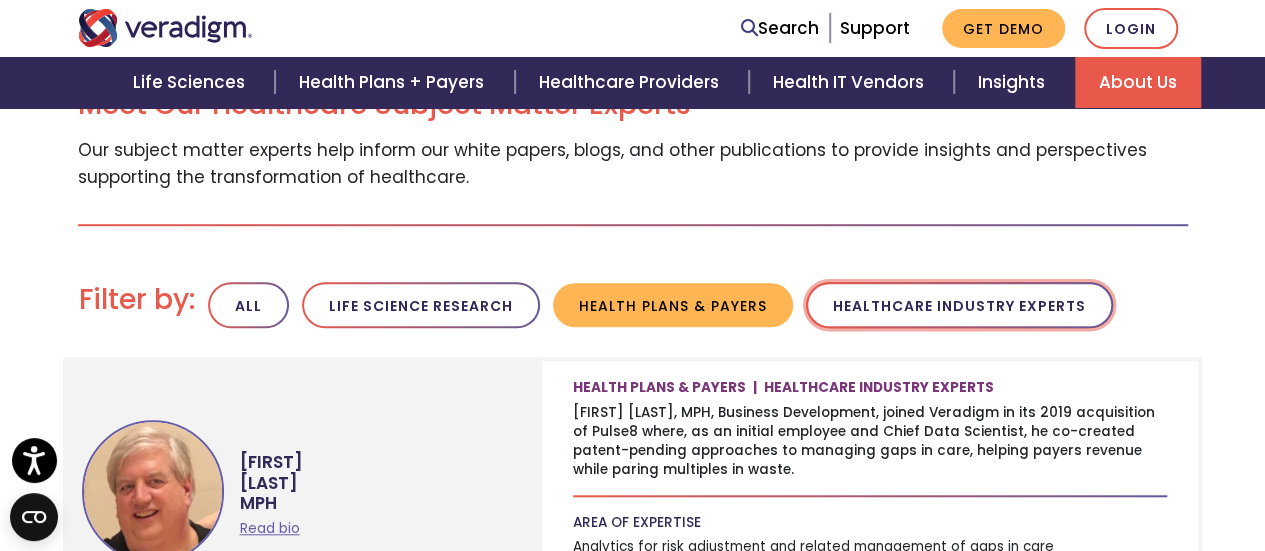 click on "Healthcare Industry Experts" at bounding box center [959, 305] 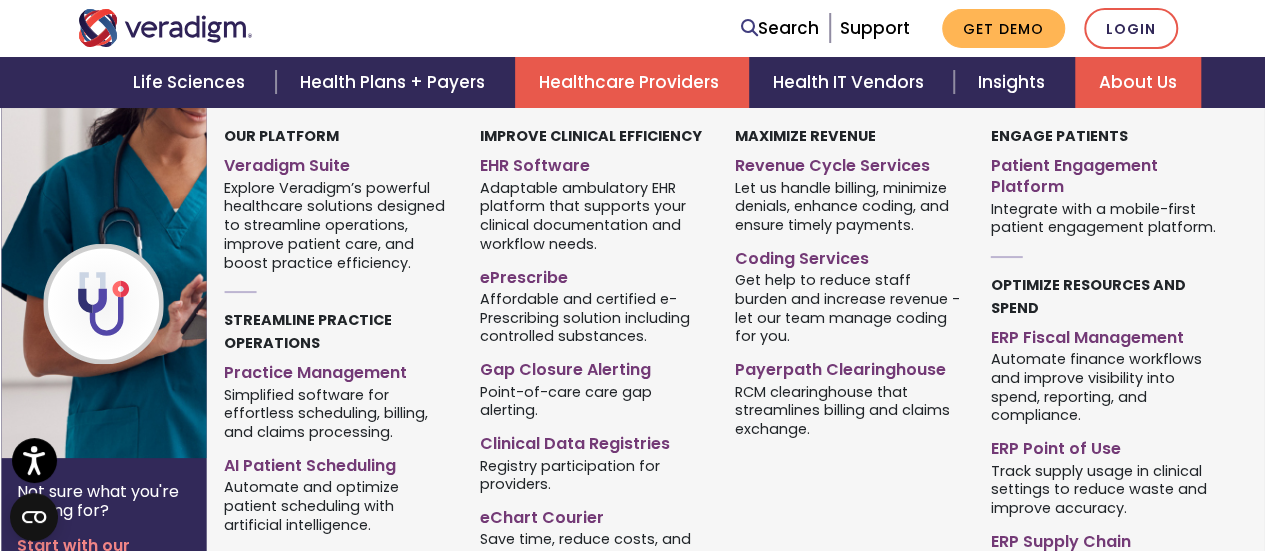scroll, scrollTop: 600, scrollLeft: 0, axis: vertical 